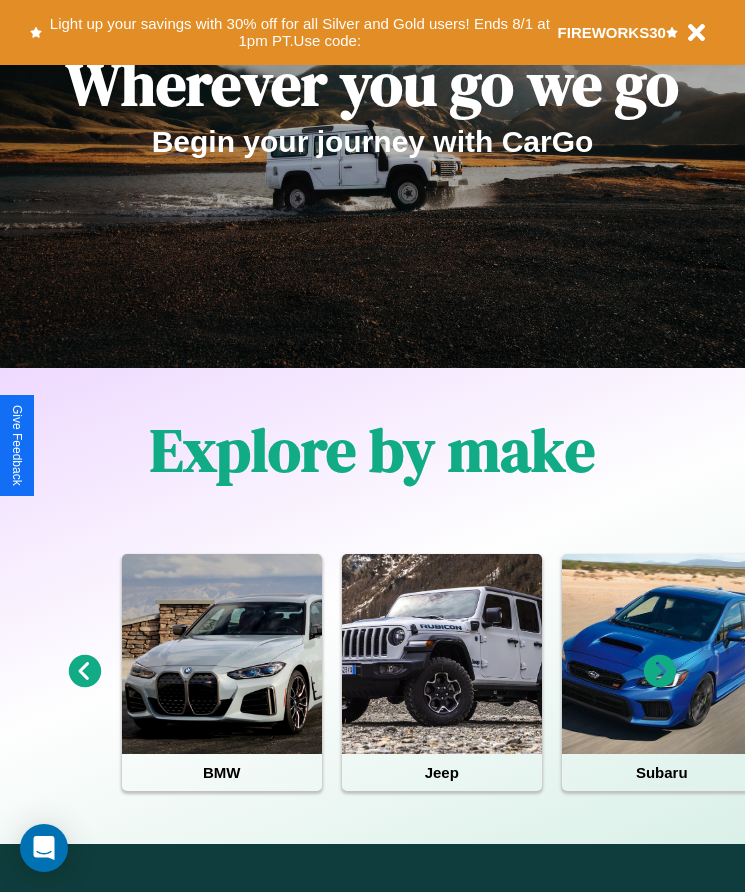 scroll, scrollTop: 334, scrollLeft: 0, axis: vertical 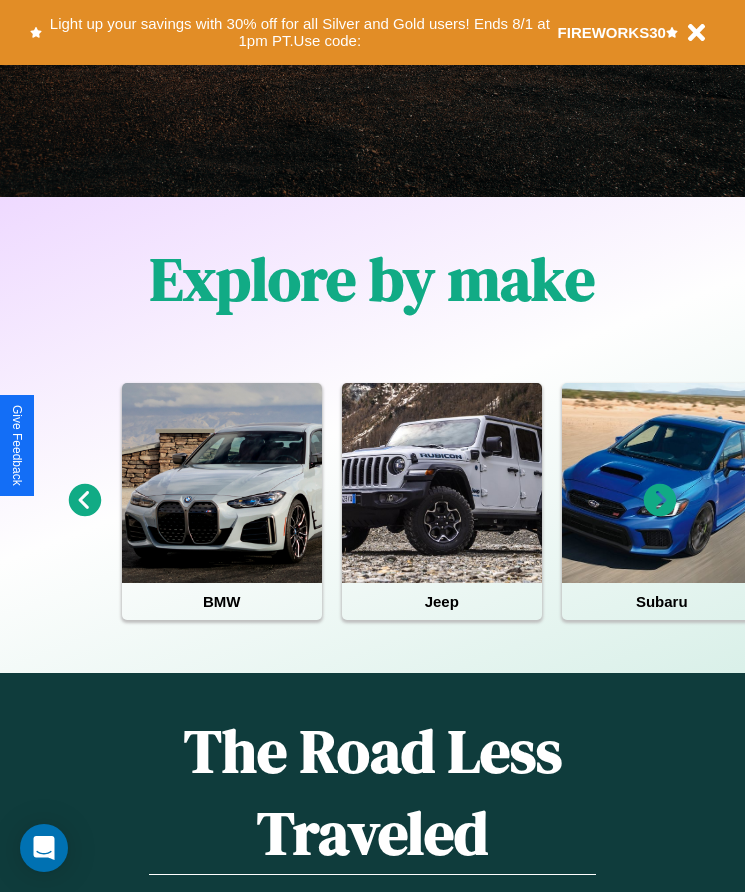 click 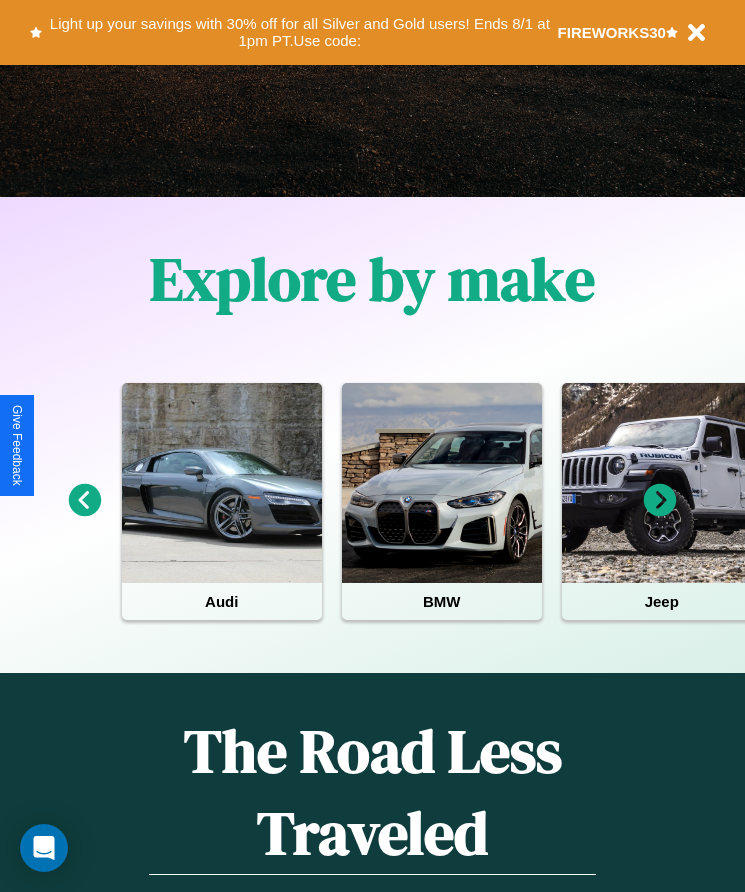 click 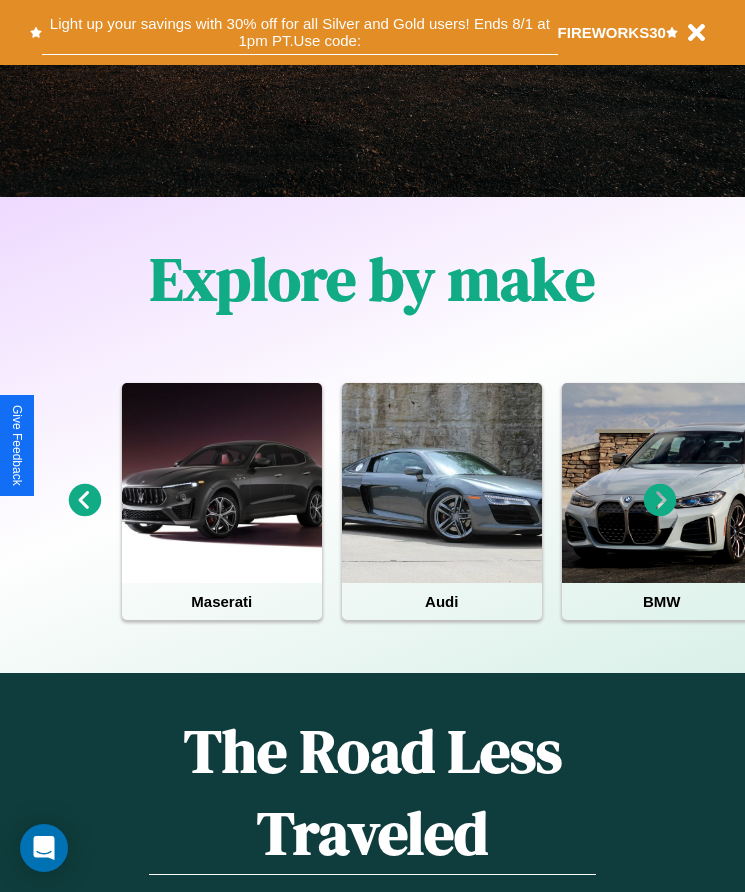 click on "Light up your savings with 30% off for all Silver and Gold users! Ends 8/1 at 1pm PT.  Use code:" at bounding box center (299, 32) 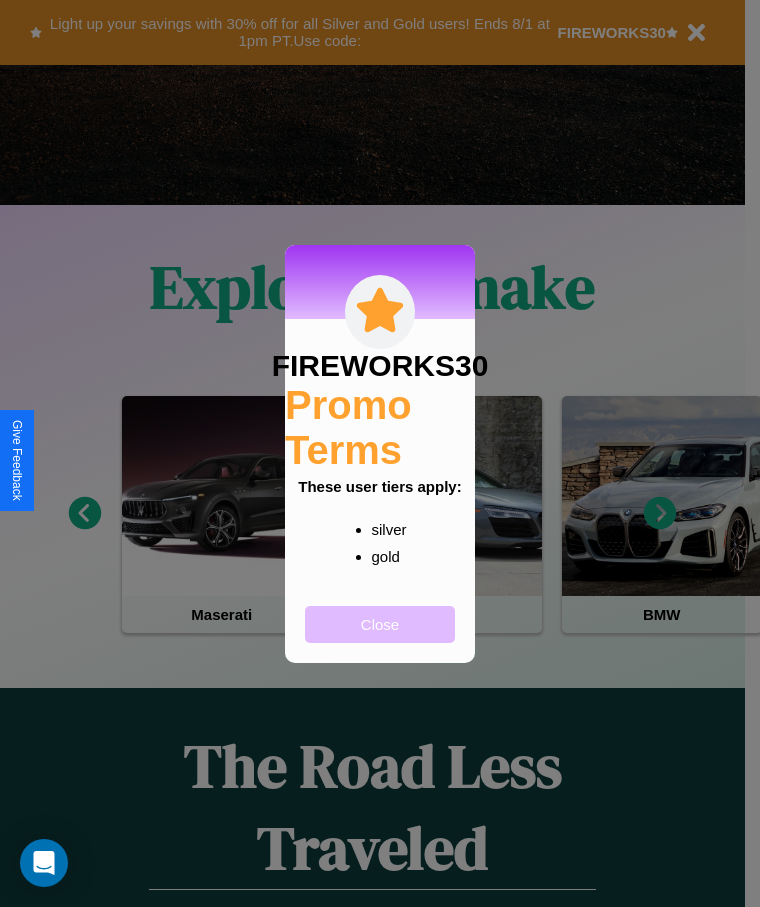click on "Close" at bounding box center (380, 624) 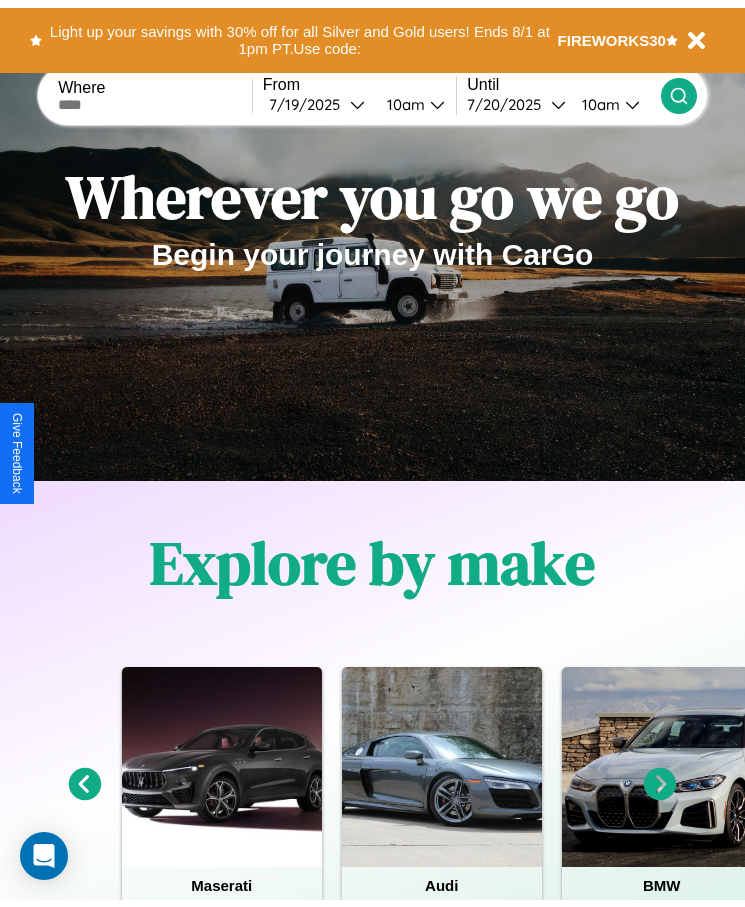 scroll, scrollTop: 0, scrollLeft: 0, axis: both 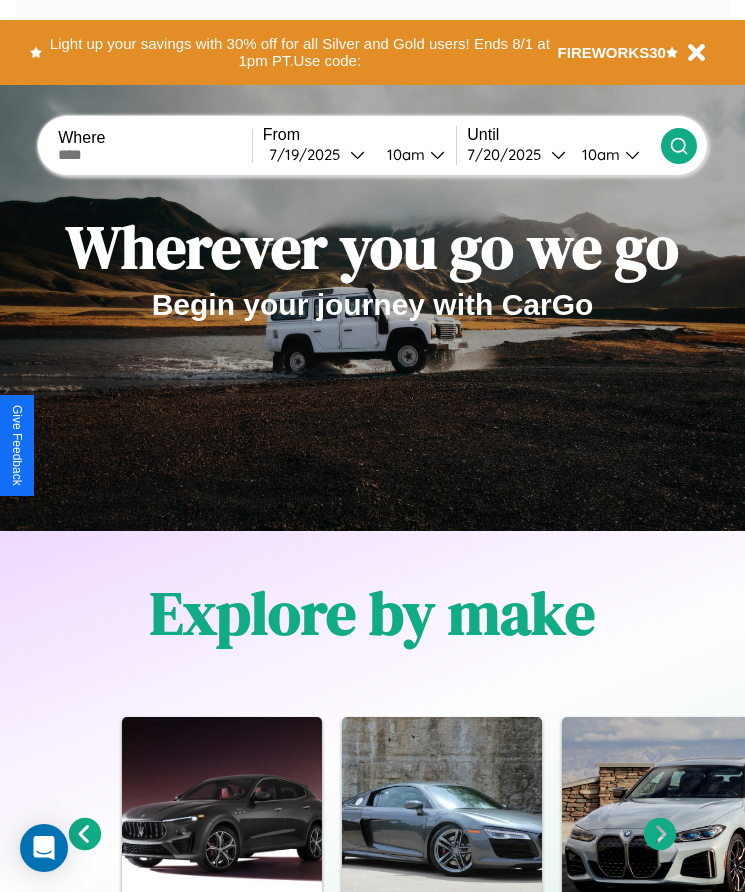 click at bounding box center (155, 155) 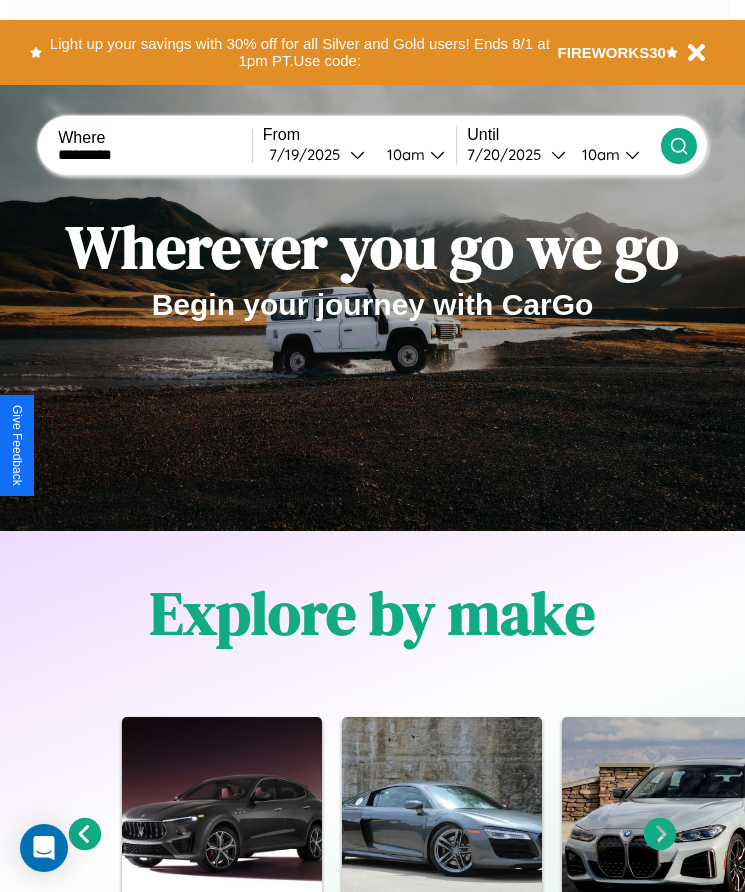 type on "*********" 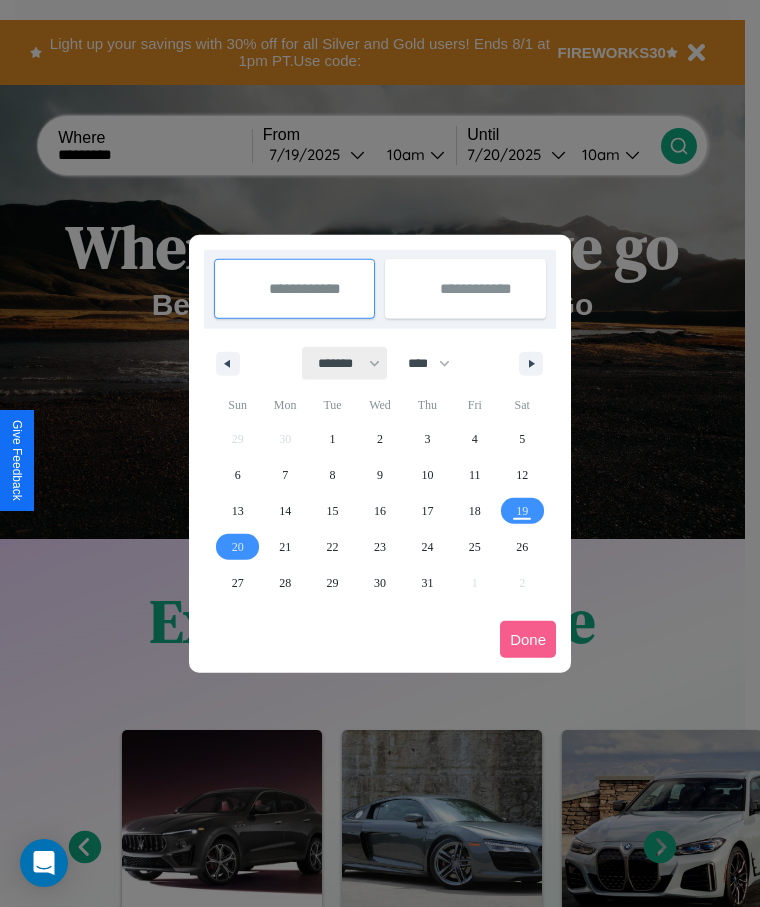 click on "******* ******** ***** ***** *** **** **** ****** ********* ******* ******** ********" at bounding box center [345, 363] 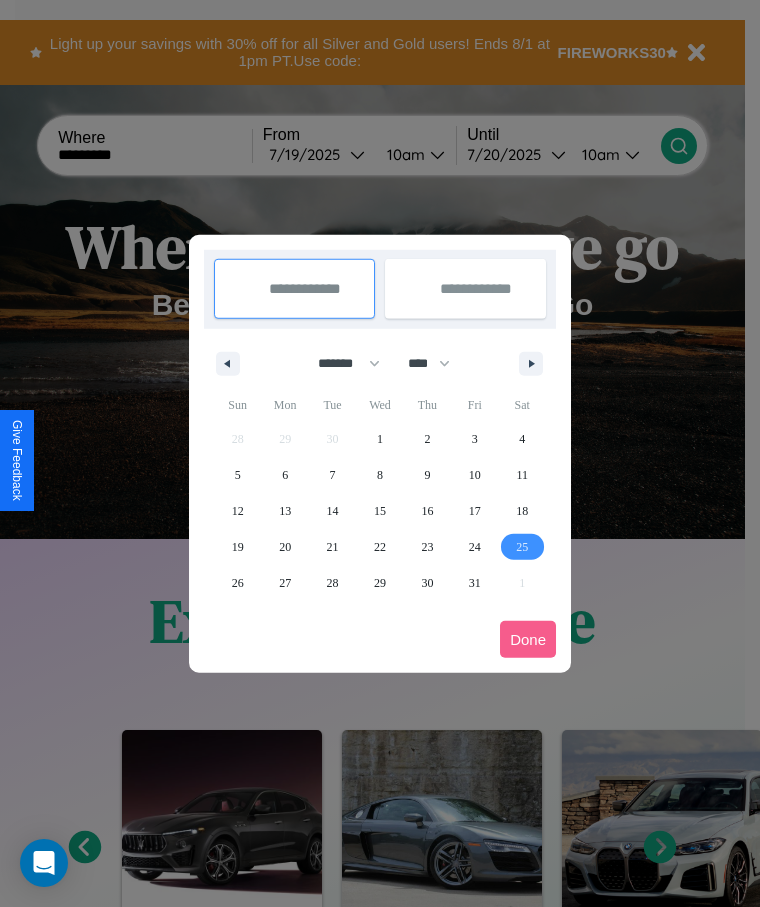 click on "25" at bounding box center [522, 547] 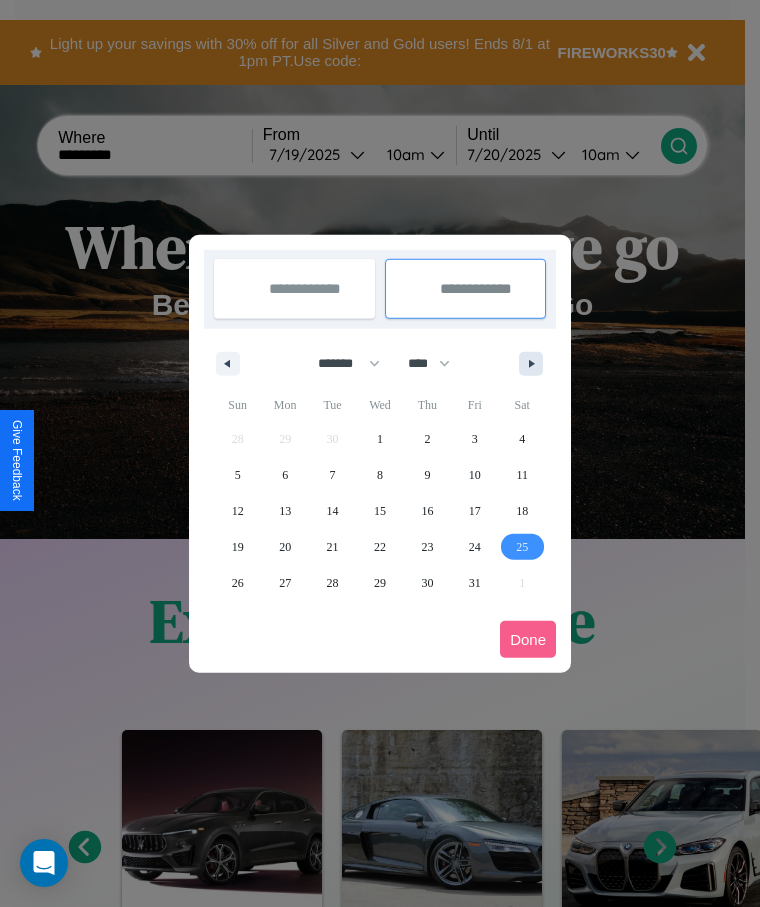 click at bounding box center (535, 364) 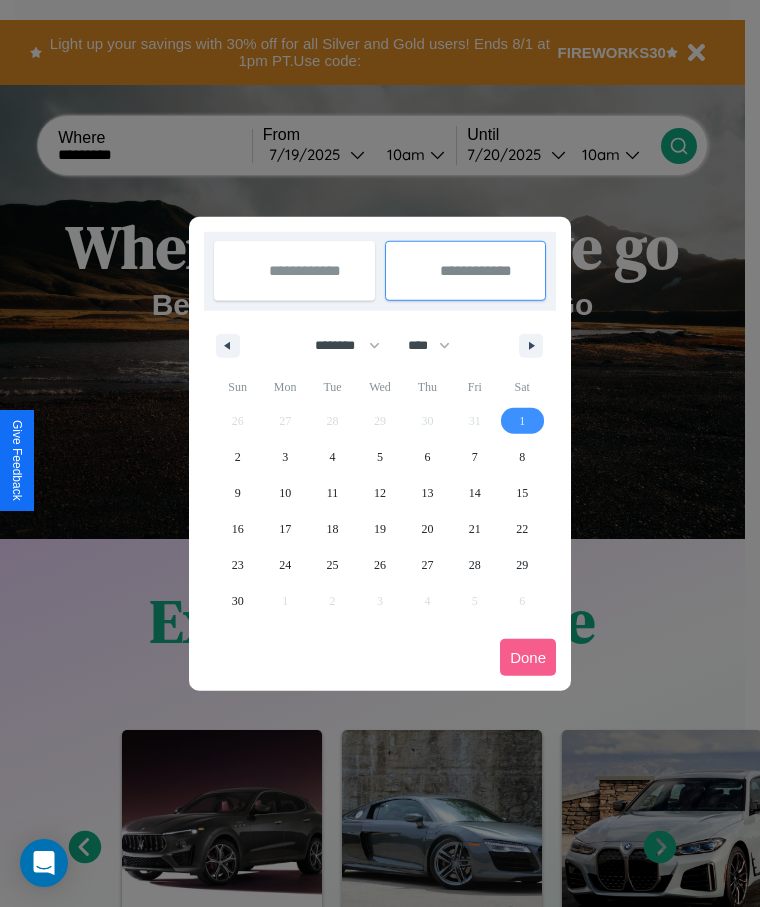 click on "1" at bounding box center (522, 421) 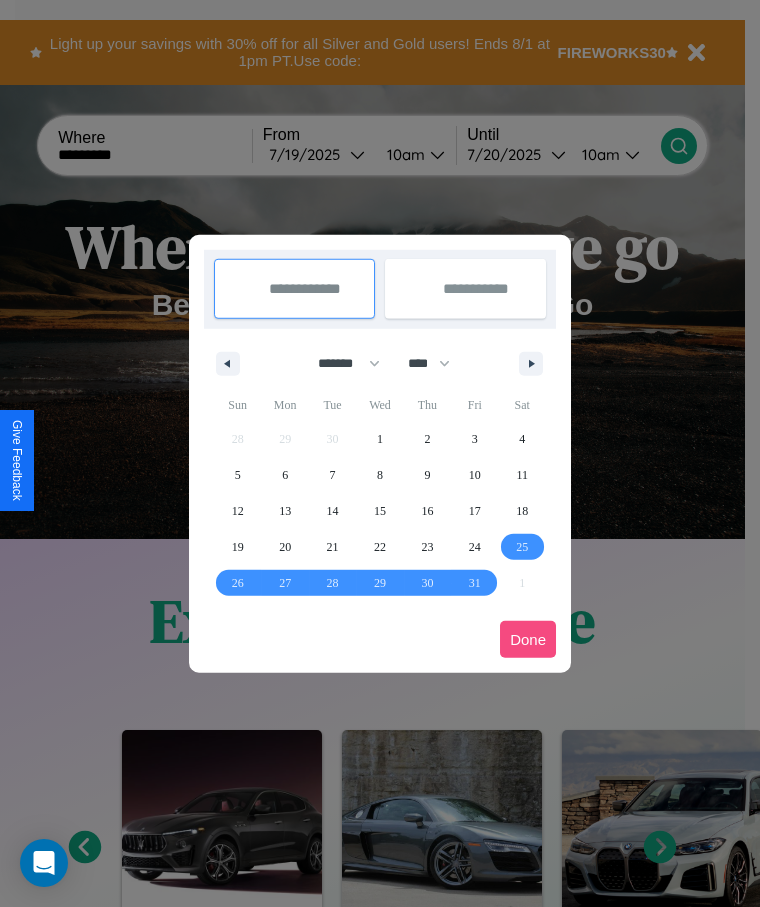 click on "Done" at bounding box center (528, 639) 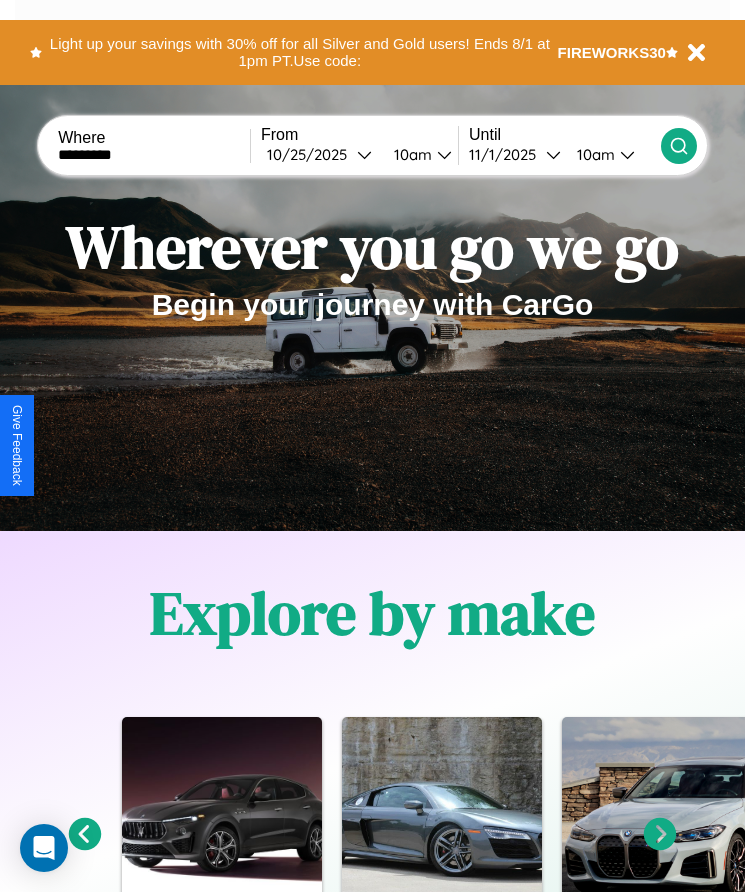 click on "10am" at bounding box center [410, 154] 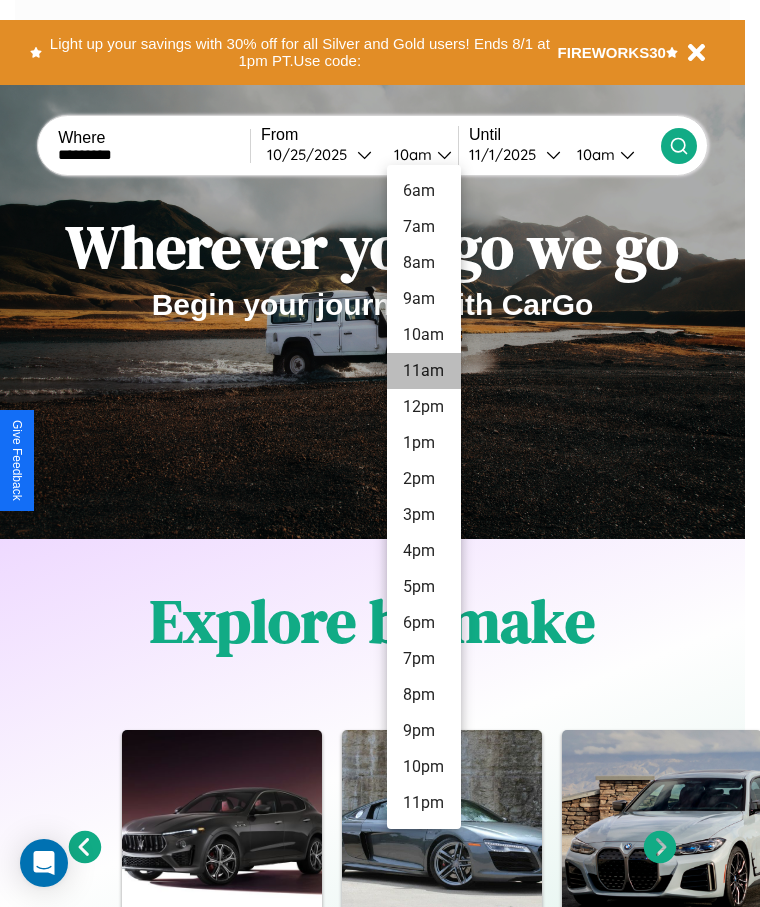 click on "11am" at bounding box center [424, 371] 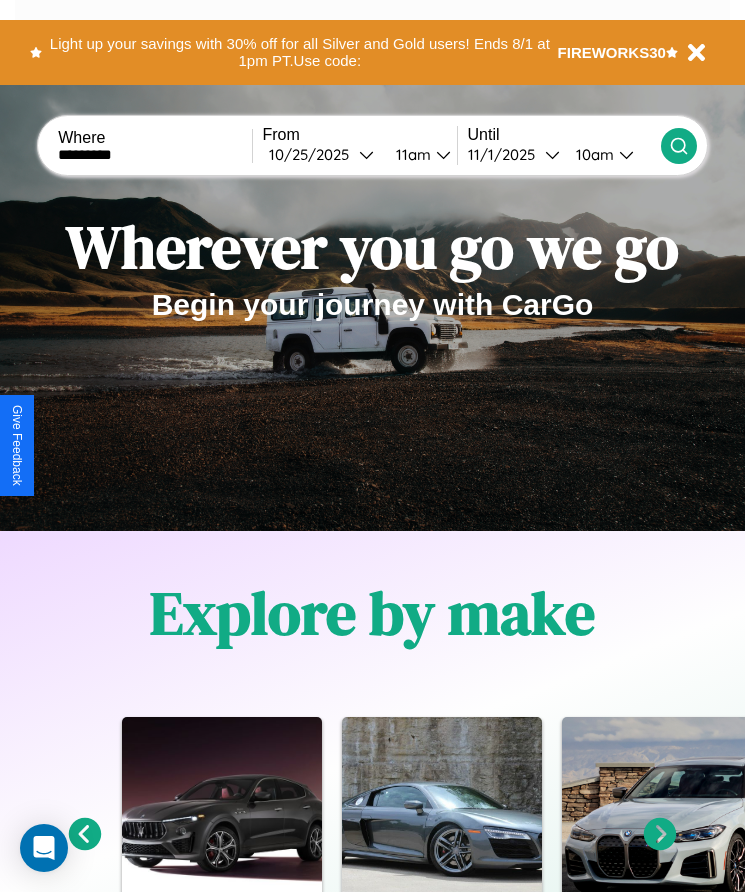 click on "10am" at bounding box center (592, 154) 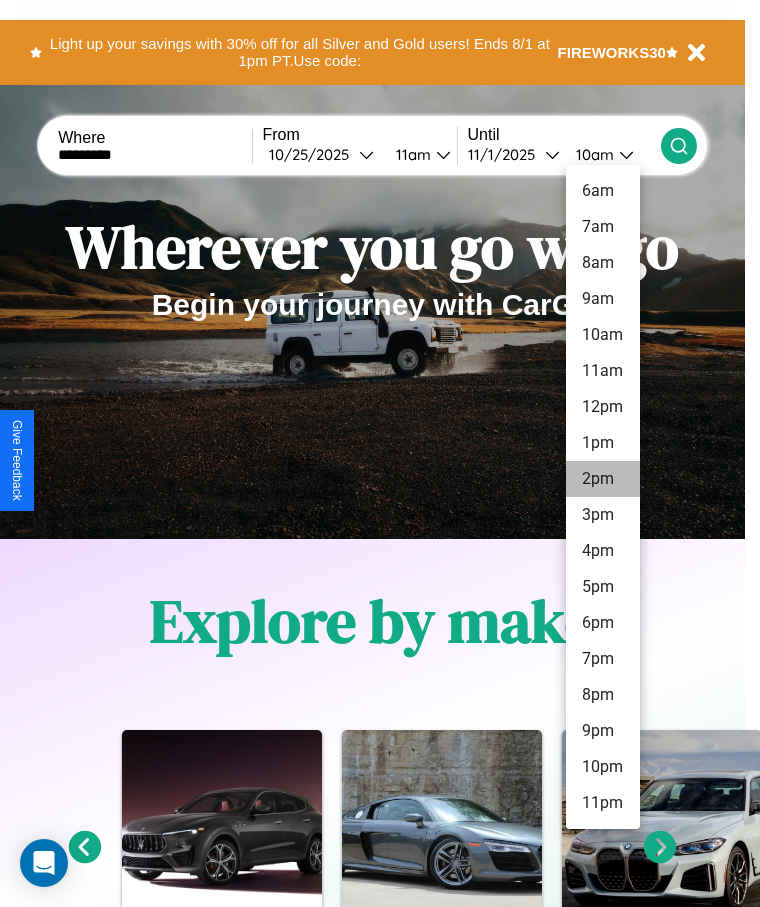 click on "2pm" at bounding box center [603, 479] 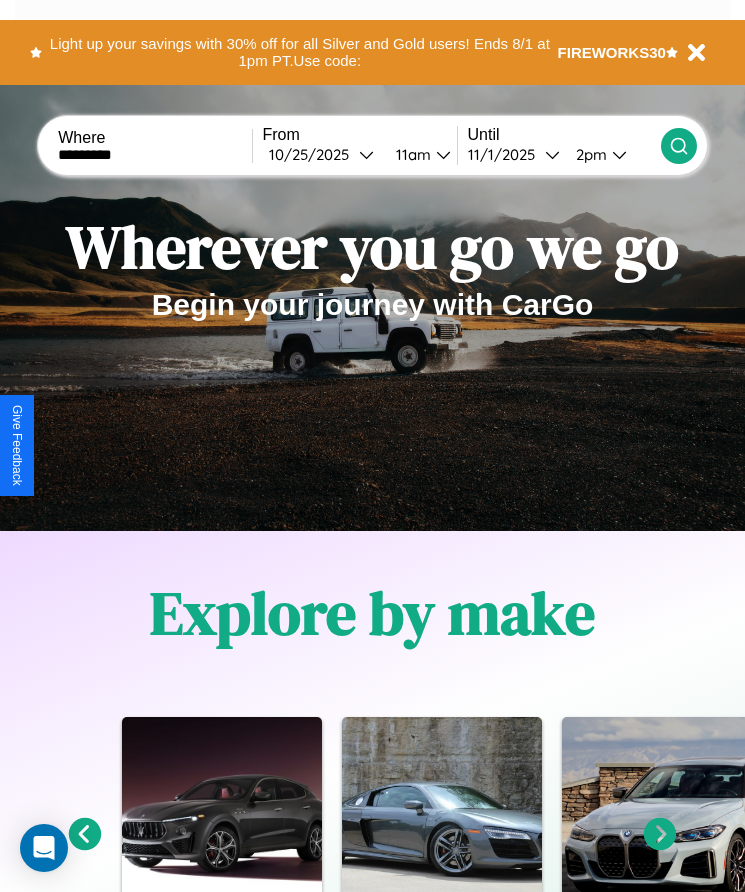 click 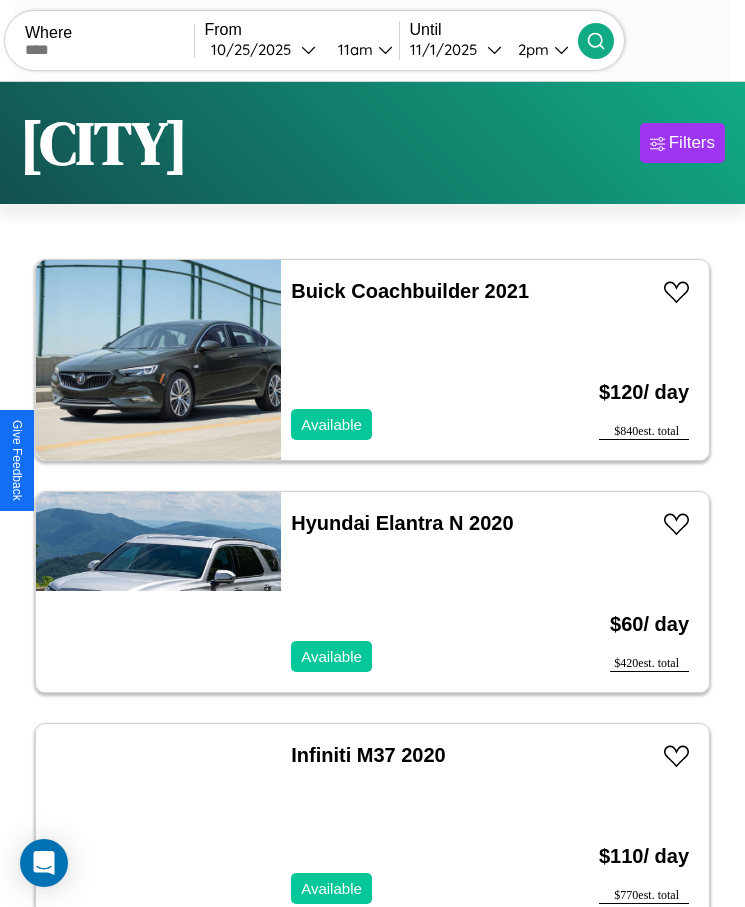 scroll, scrollTop: 50, scrollLeft: 0, axis: vertical 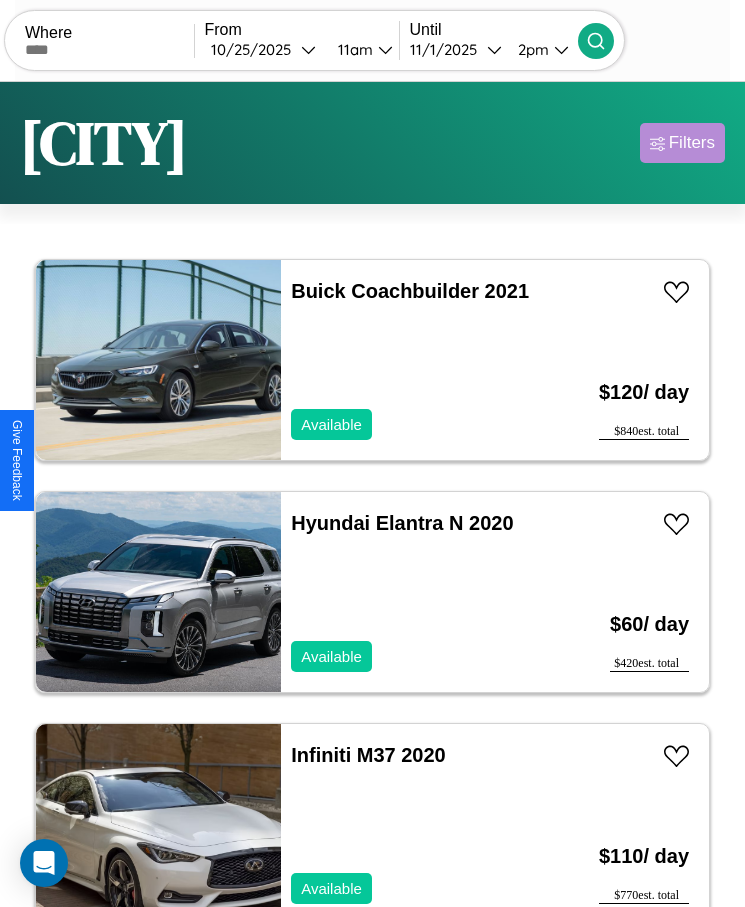click on "Filters" at bounding box center [692, 143] 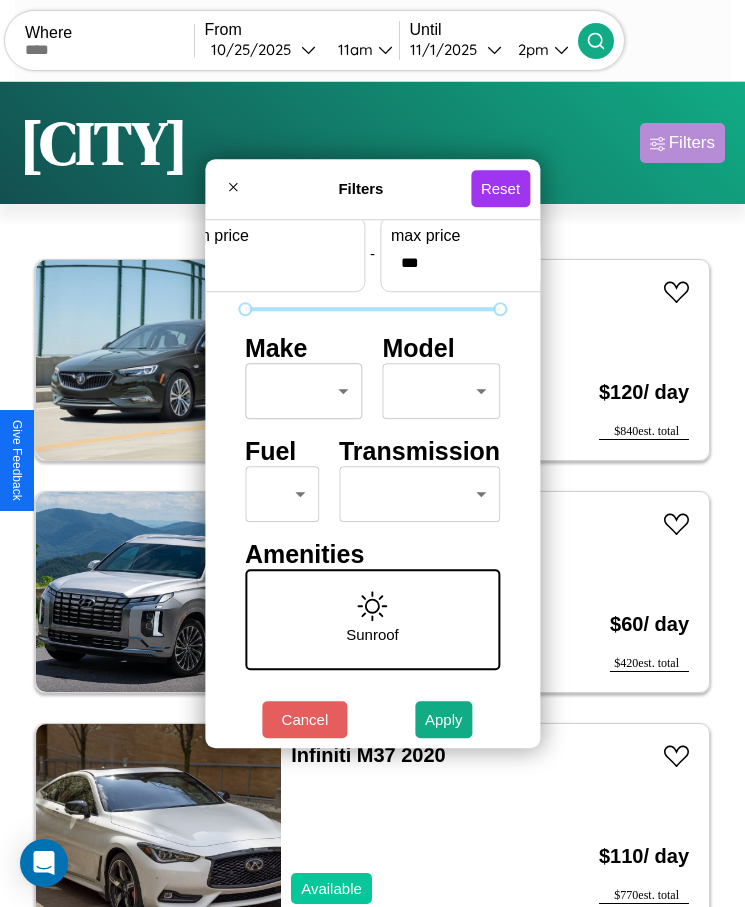 scroll, scrollTop: 85, scrollLeft: 0, axis: vertical 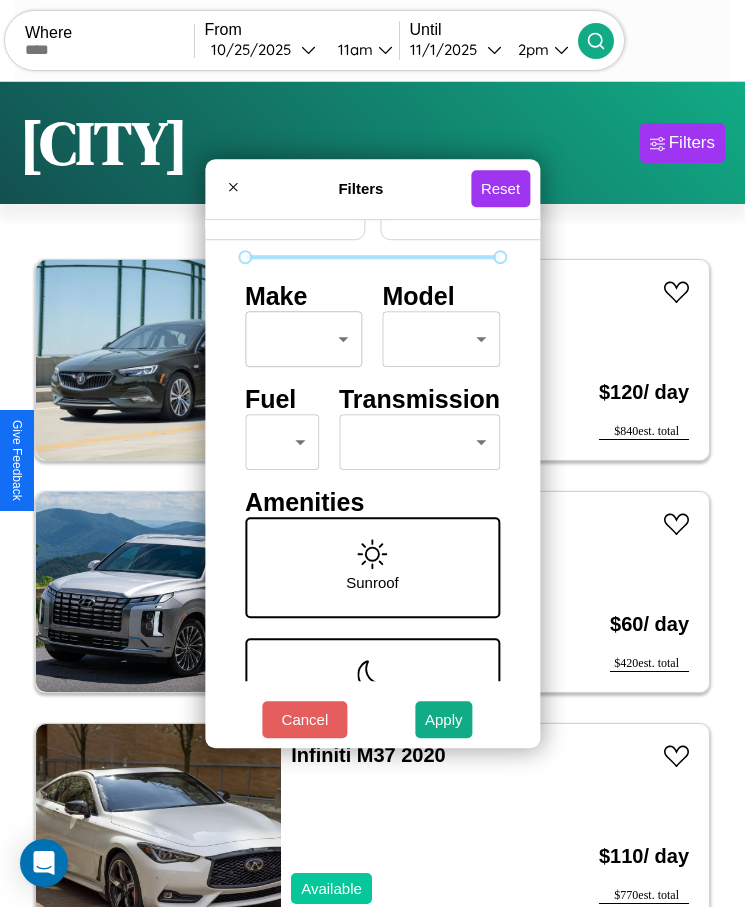 click on "CarGo Where From [DATE] [TIME] Until [DATE] [TIME] Become a Host Login Sign Up [CITY] Filters 136 cars in this area These cars can be picked up in this city. Buick Coachbuilder 2021 Available $ 120 / day $ 840 est. total Hyundai Elantra N 2020 Available $ 60 / day $ 420 est. total Infiniti M37 2020 Available $ 110 / day $ 770 est. total Dodge Avenger 2019 Available $ 90 / day $ 630 est. total Volvo B8L 2021 Available $ 200 / day $ 1400 est. total Mazda MX-3 2022 Available $ 110 / day $ 770 est. total Ferrari 12Cilindri 2020 Unavailable $ 160 / day $ 1120 est. total Toyota Crown Signia 2014 Available $ 170 / day $ 1190 est. total Hyundai XG300 2014 Available $ 90 / day $ 630 est. total Mazda B-Series 2016 Available $ 190 / day $ 1330 est. total Chrysler LASER 2017 Available $ 140 / day $ 980 est. total Subaru Justy 2014 Available $ 190 / day $ 1330 est. total Land Rover Range Rover Sport 2024 Unavailable $ 60 / day $ 420" at bounding box center [372, 478] 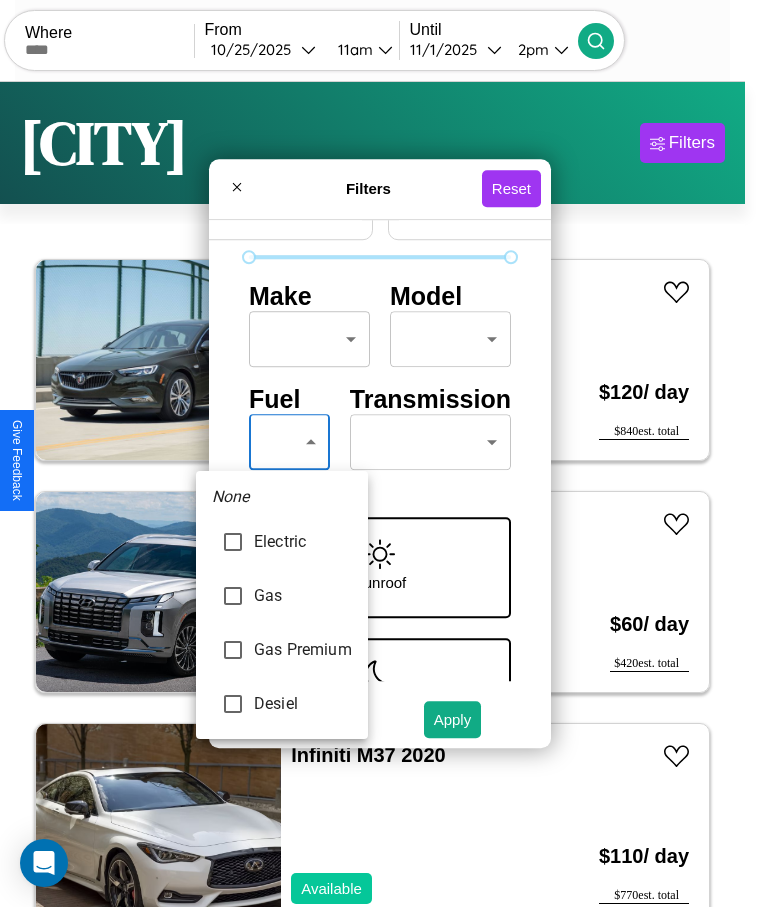 type on "********" 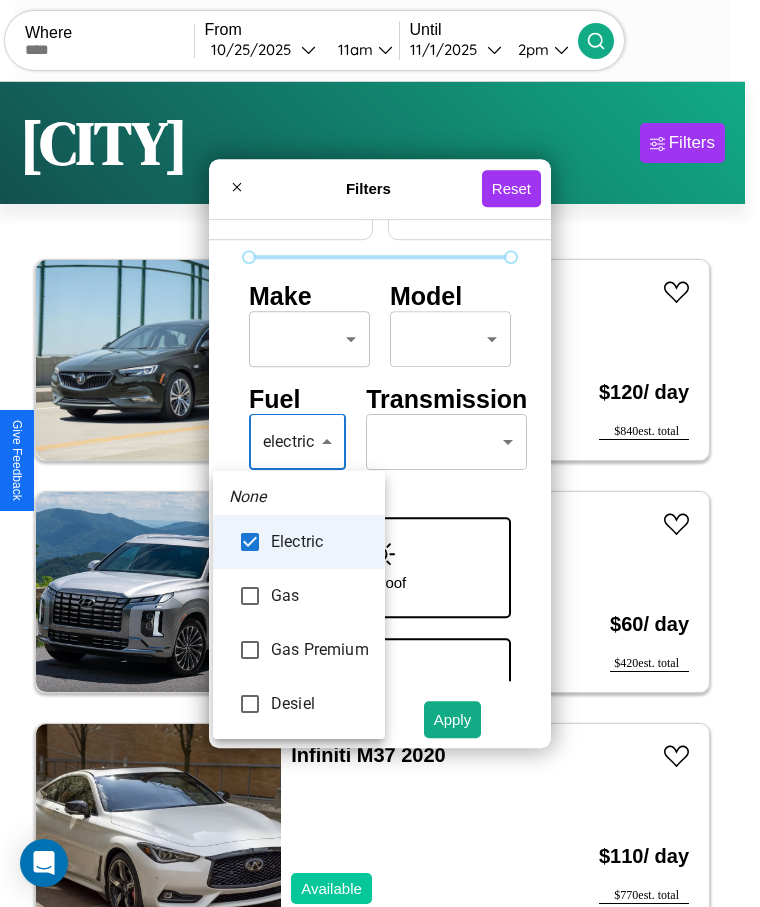 click at bounding box center (380, 453) 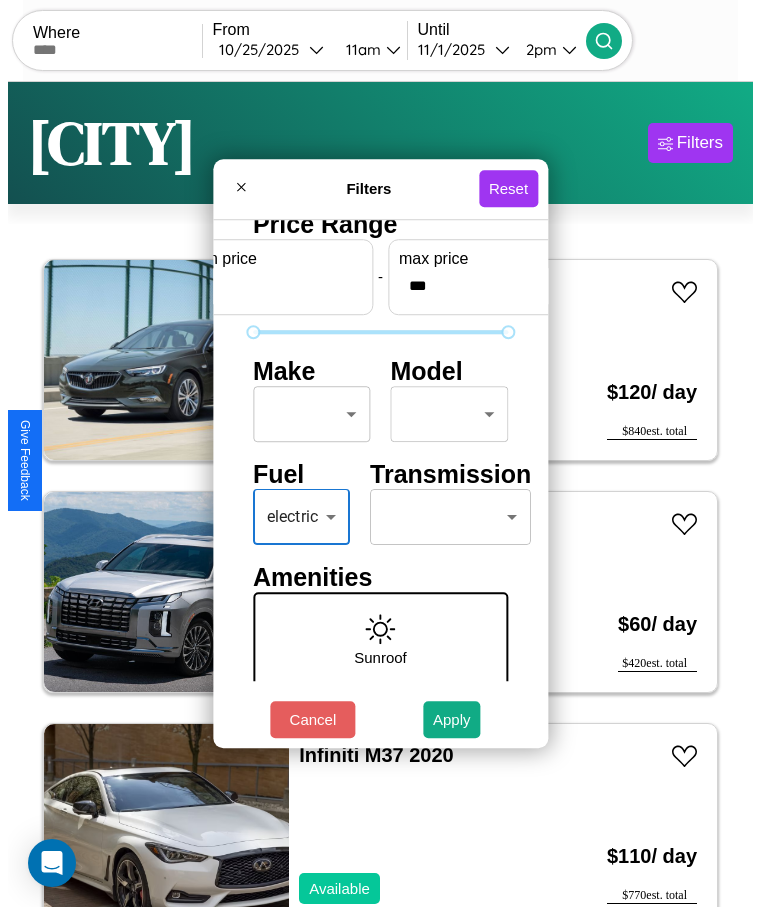 scroll, scrollTop: 0, scrollLeft: 0, axis: both 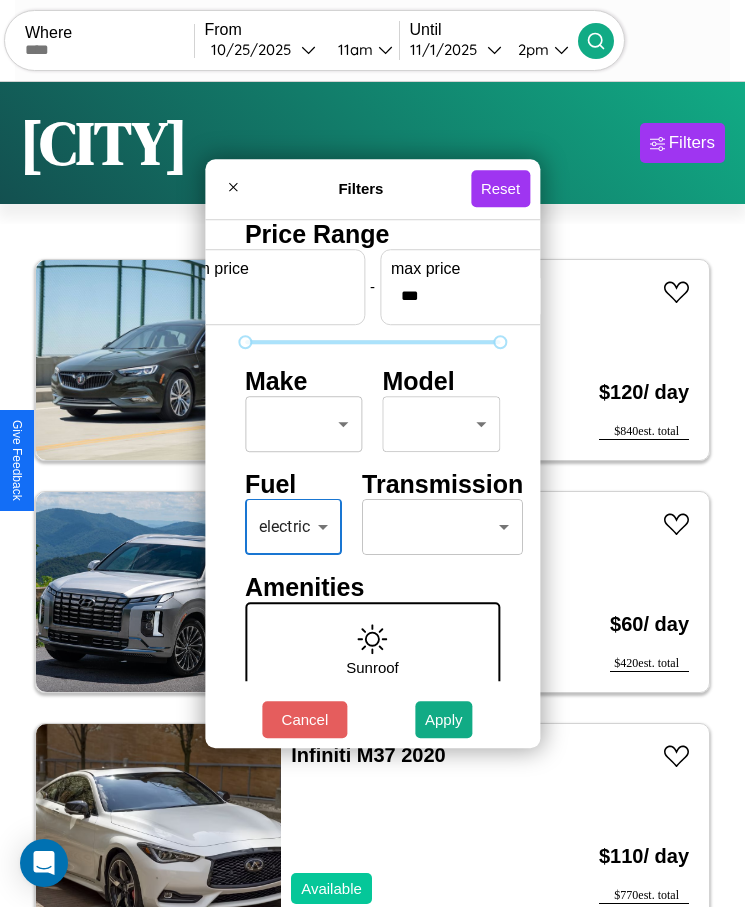 click on "CarGo Where From [DATE] [TIME] Until [DATE] [TIME] Become a Host Login Sign Up [CITY] Filters 136 cars in this area These cars can be picked up in this city. Buick Coachbuilder 2021 Available $ 120 / day $ 840 est. total Hyundai Elantra N 2020 Available $ 60 / day $ 420 est. total Infiniti M37 2020 Available $ 110 / day $ 770 est. total Dodge Avenger 2019 Available $ 90 / day $ 630 est. total Volvo B8L 2021 Available $ 200 / day $ 1400 est. total Mazda MX-3 2022 Available $ 110 / day $ 770 est. total Ferrari 12Cilindri 2020 Unavailable $ 160 / day $ 1120 est. total Toyota Crown Signia 2014 Available $ 170 / day $ 1190 est. total Hyundai XG300 2014 Available $ 90 / day $ 630 est. total Mazda B-Series 2016 Available $ 190 / day $ 1330 est. total Chrysler LASER 2017 Available $ 140 / day $ 980 est. total Subaru Justy 2014 Available $ 190 / day $ 1330 est. total Land Rover Range Rover Sport 2024 Unavailable $ 60 / day $ 420" at bounding box center (372, 478) 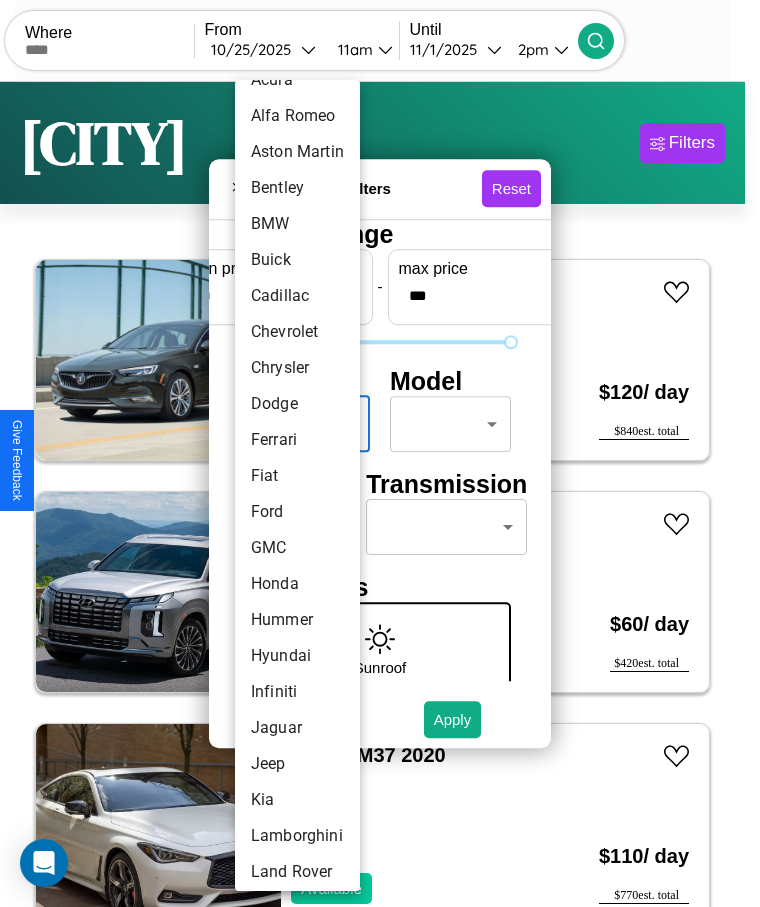 scroll, scrollTop: 197, scrollLeft: 0, axis: vertical 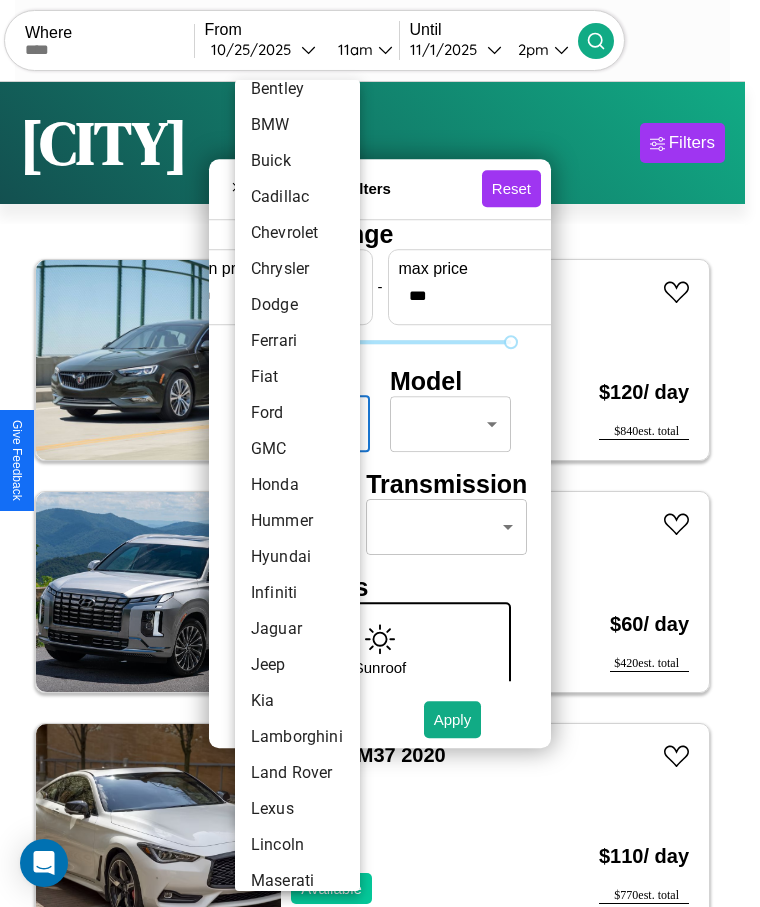 click on "Honda" at bounding box center (297, 485) 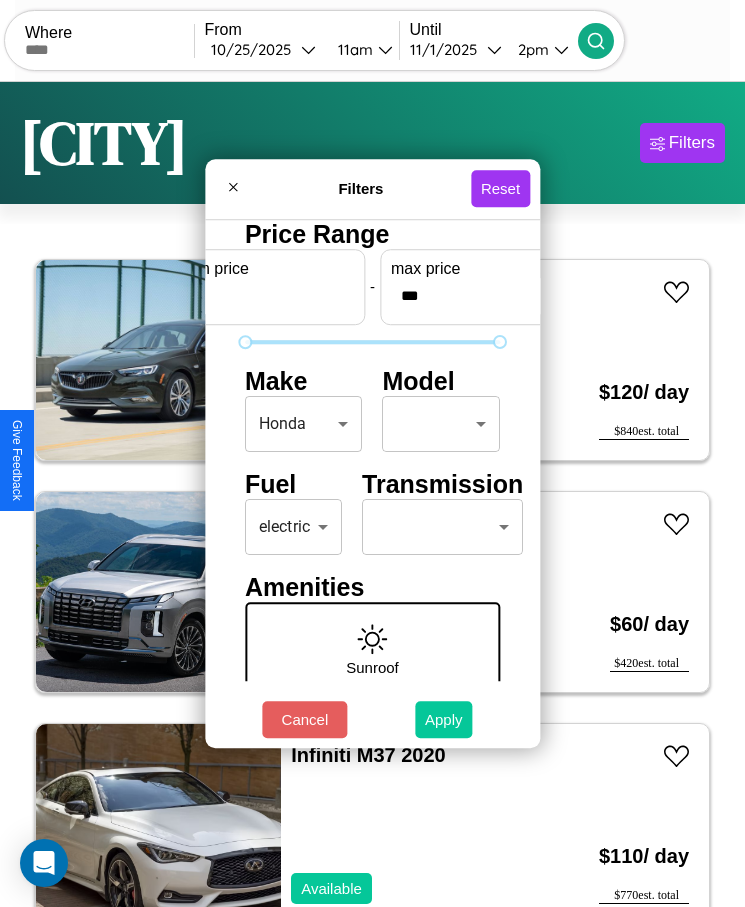 click on "Apply" at bounding box center (444, 719) 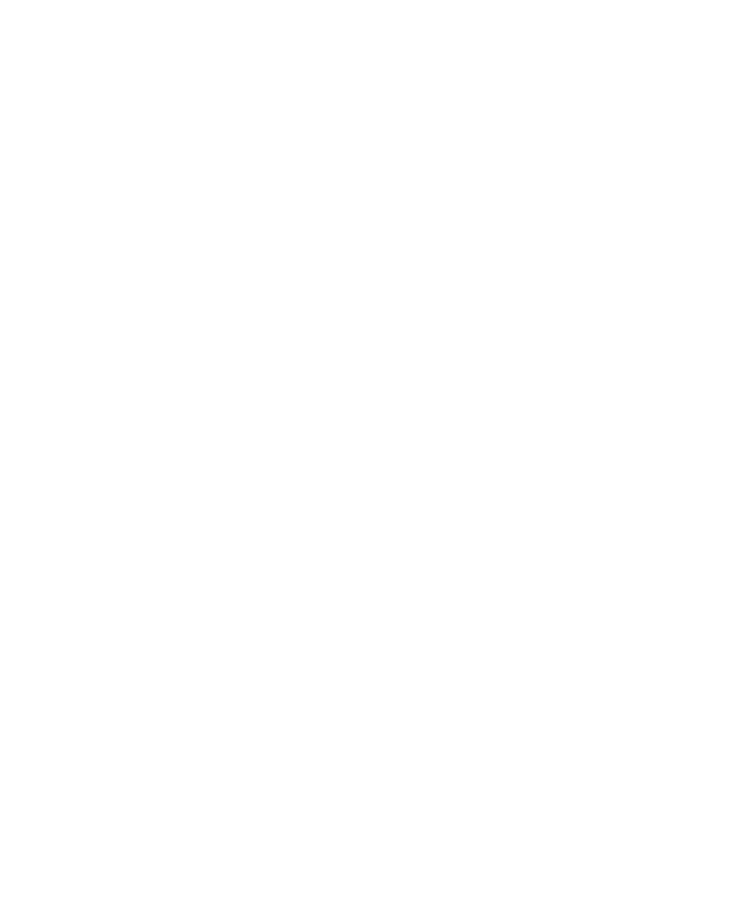 scroll, scrollTop: 0, scrollLeft: 0, axis: both 